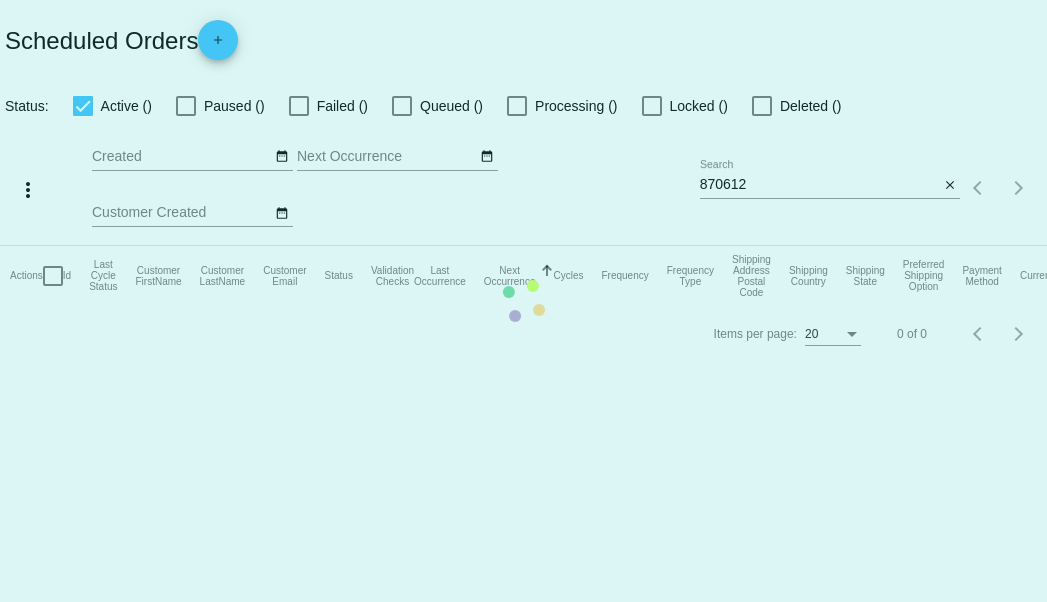 scroll, scrollTop: 0, scrollLeft: 0, axis: both 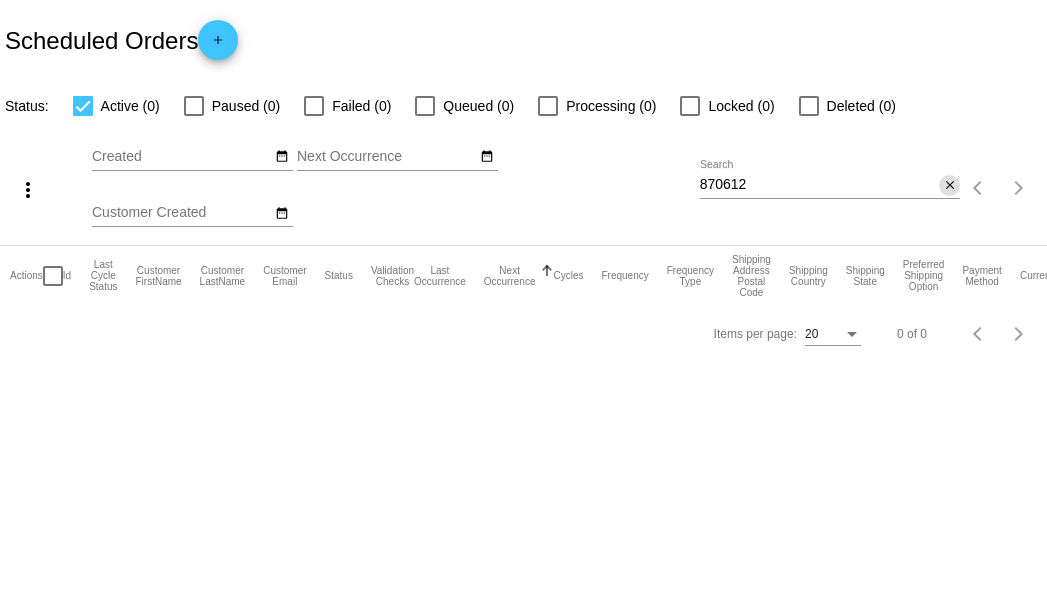 click on "close" at bounding box center [950, 184] 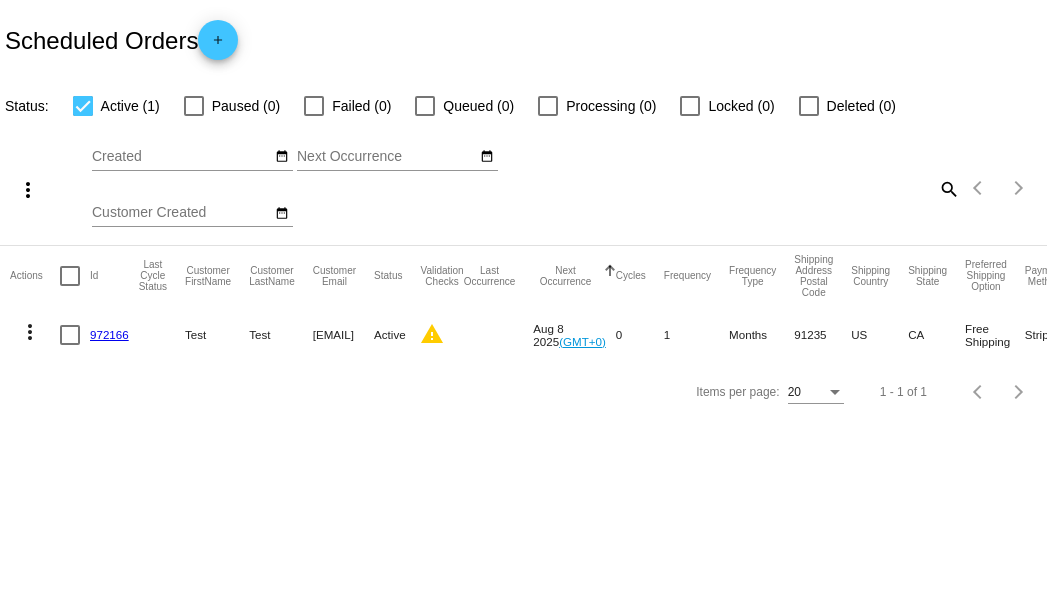 click on "972166" at bounding box center (114, 335) 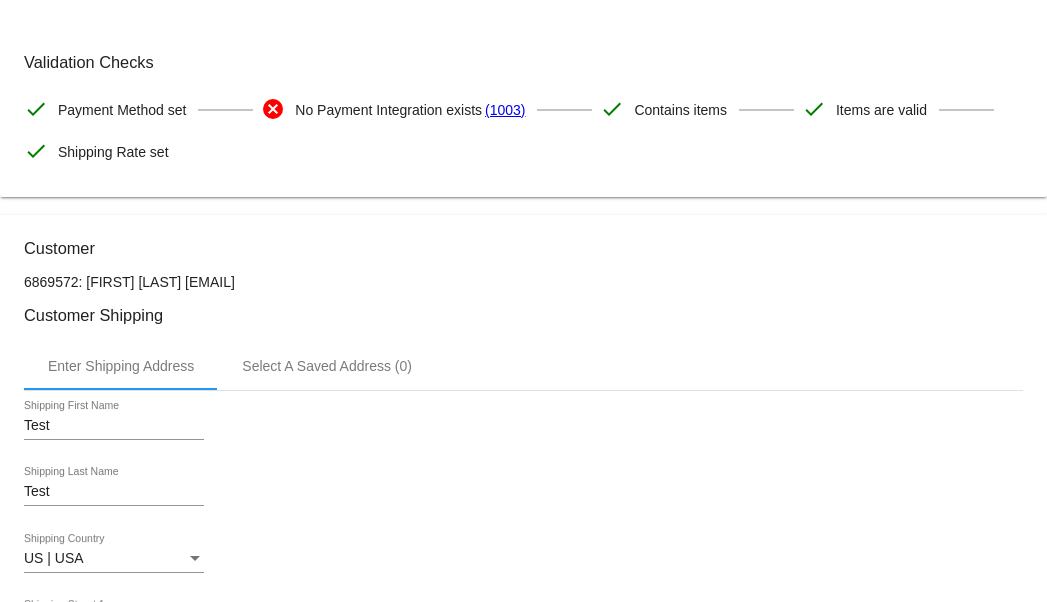 scroll, scrollTop: 0, scrollLeft: 0, axis: both 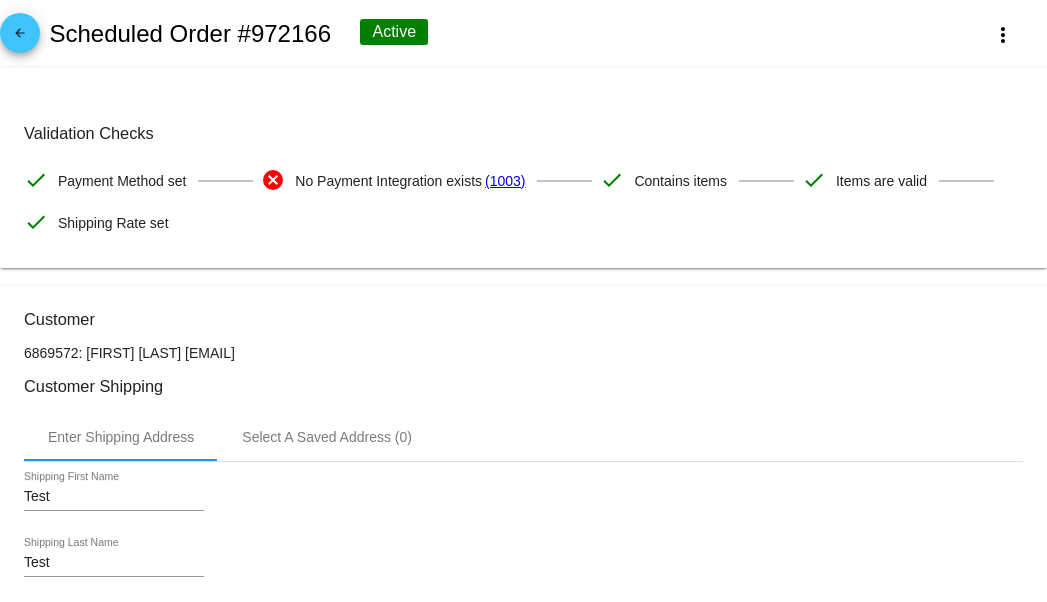 click on "Enter Shipping Address Select A Saved Address (0)" at bounding box center [523, 437] 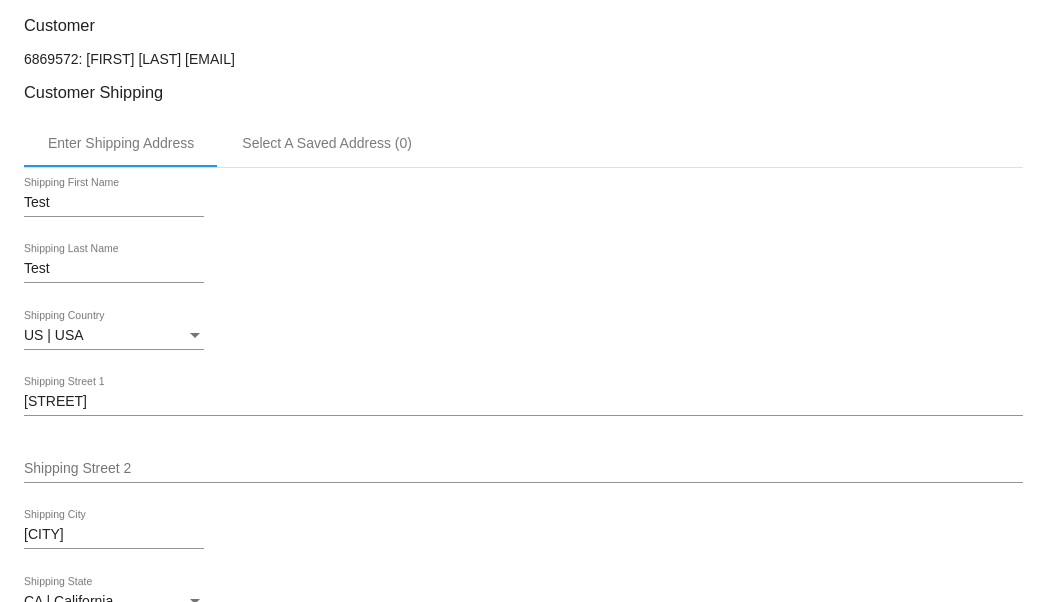 scroll, scrollTop: 0, scrollLeft: 0, axis: both 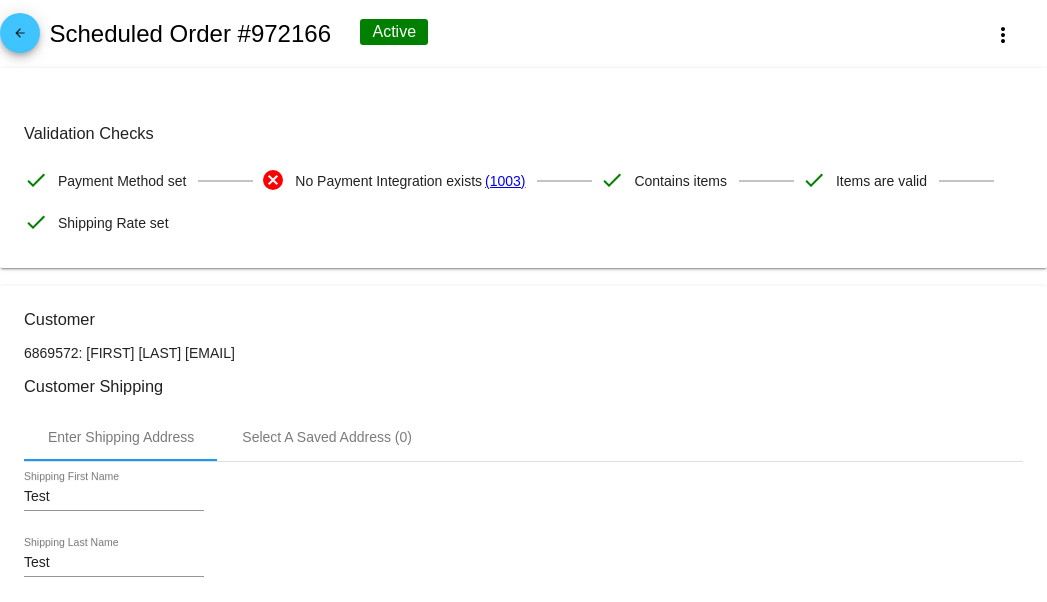 drag, startPoint x: 410, startPoint y: 155, endPoint x: 452, endPoint y: 159, distance: 42.190044 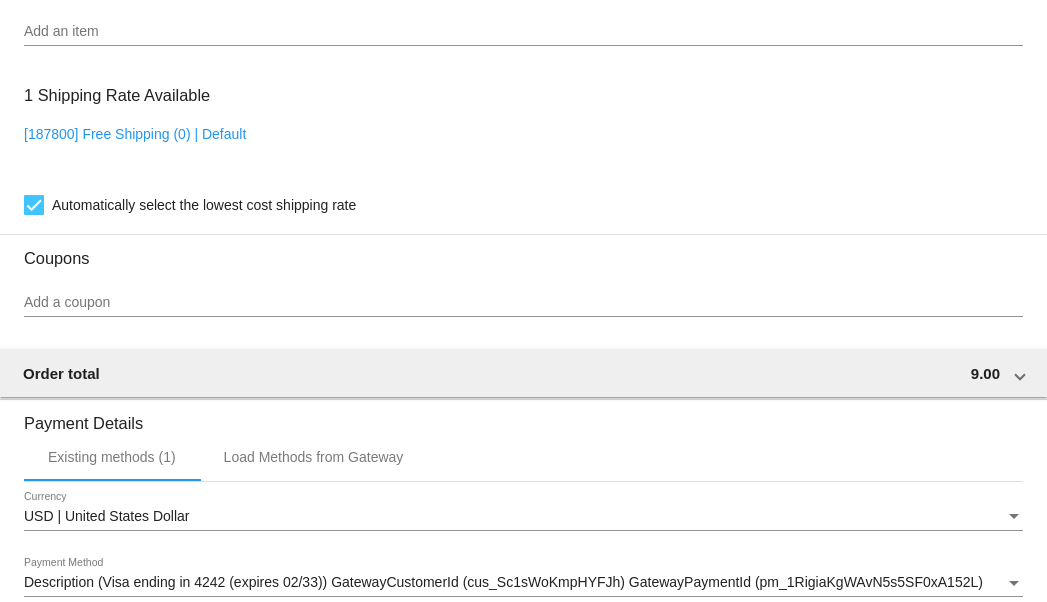 scroll, scrollTop: 1694, scrollLeft: 0, axis: vertical 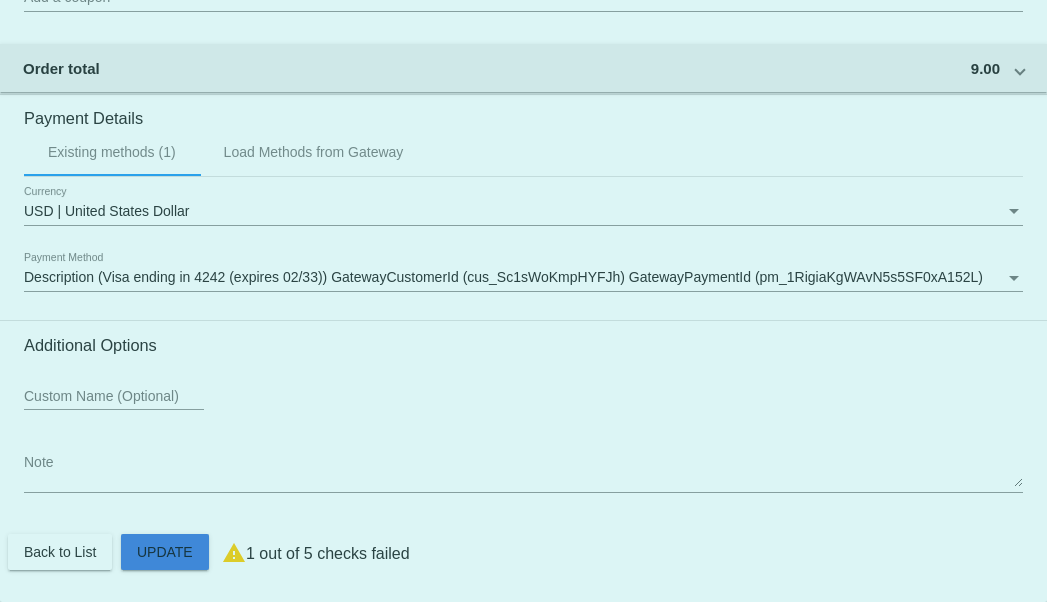 click on "Customer
6869572: Test Test
david@qpilot.cloud
Customer Shipping
Enter Shipping Address Select A Saved Address (0)
Test
Shipping First Name
Test
Shipping Last Name
US | USA
Shipping Country
Main 1 St
Shipping Street 1
Shipping Street 2
San Jose
Shipping City
CA | California
Shipping State
91235
Shipping Postcode
Scheduled Order Details
Frequency:
Every 1 months
Active
Status" at bounding box center (523, -397) 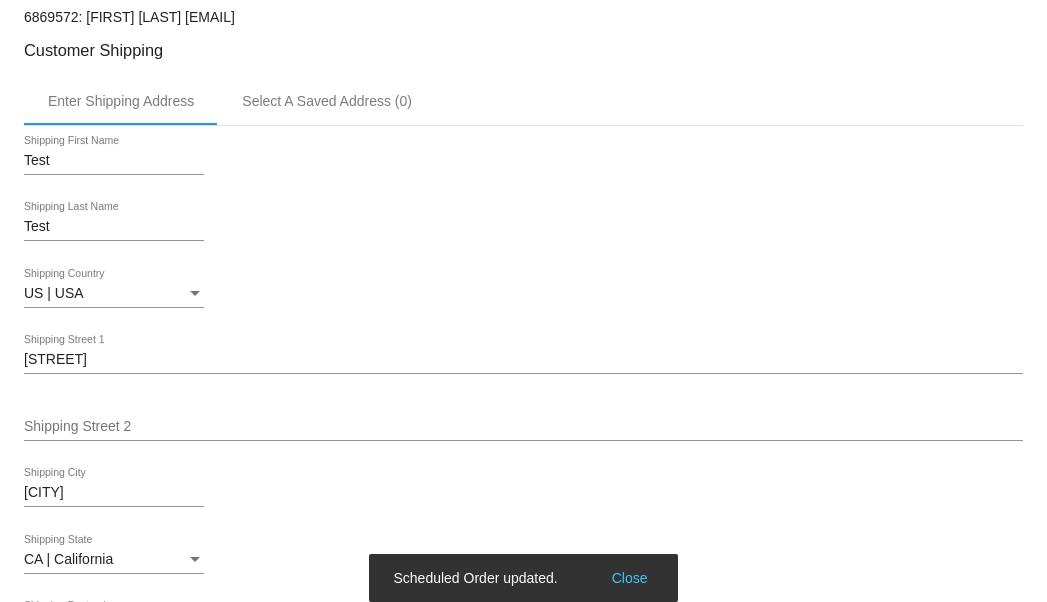 scroll, scrollTop: 0, scrollLeft: 0, axis: both 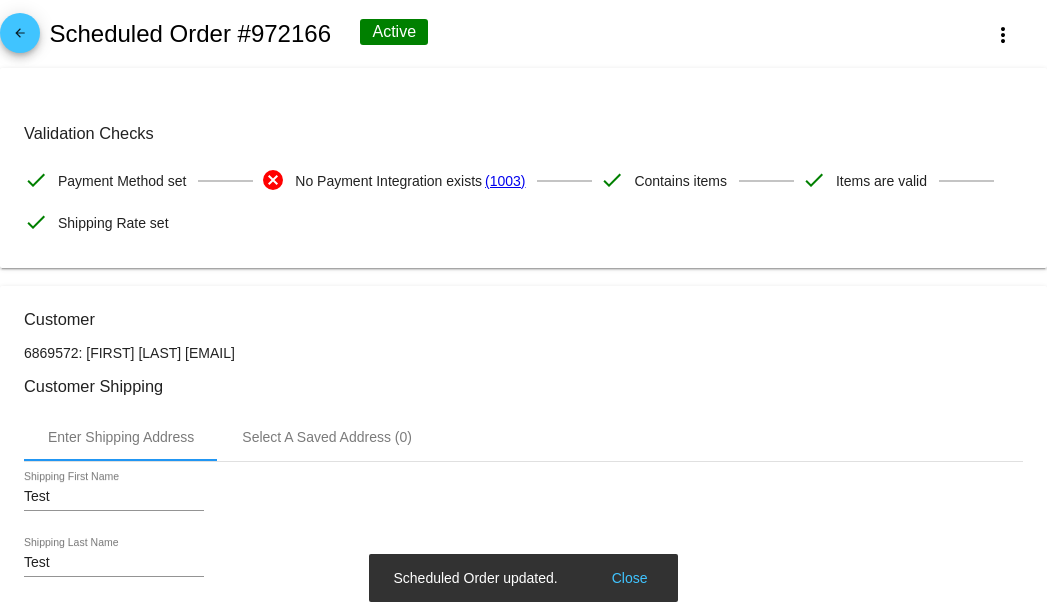 drag, startPoint x: 313, startPoint y: 172, endPoint x: 422, endPoint y: 171, distance: 109.004585 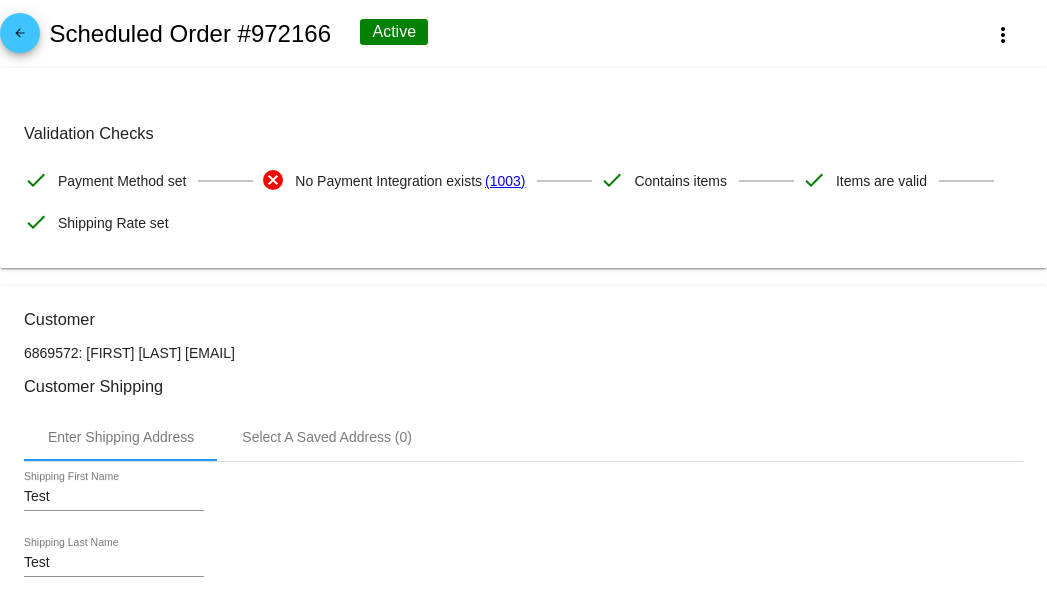 click on "Validation Checks
check
Payment Method set
cancel
No Payment Integration exists
(1003)
check
Contains items
check
Items are valid
check
Shipping Rate set" at bounding box center (523, 183) 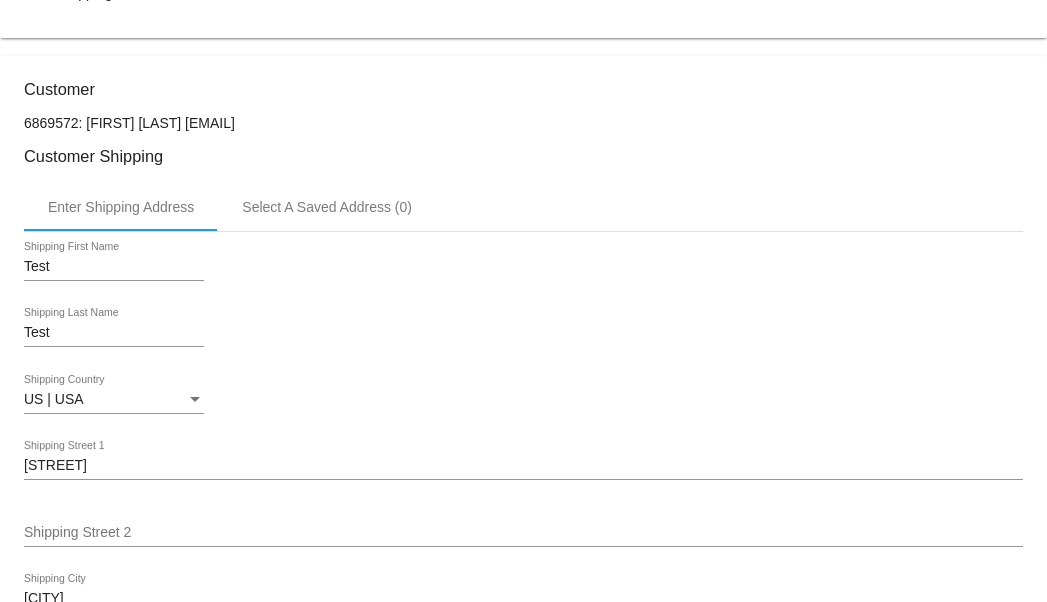 scroll, scrollTop: 0, scrollLeft: 0, axis: both 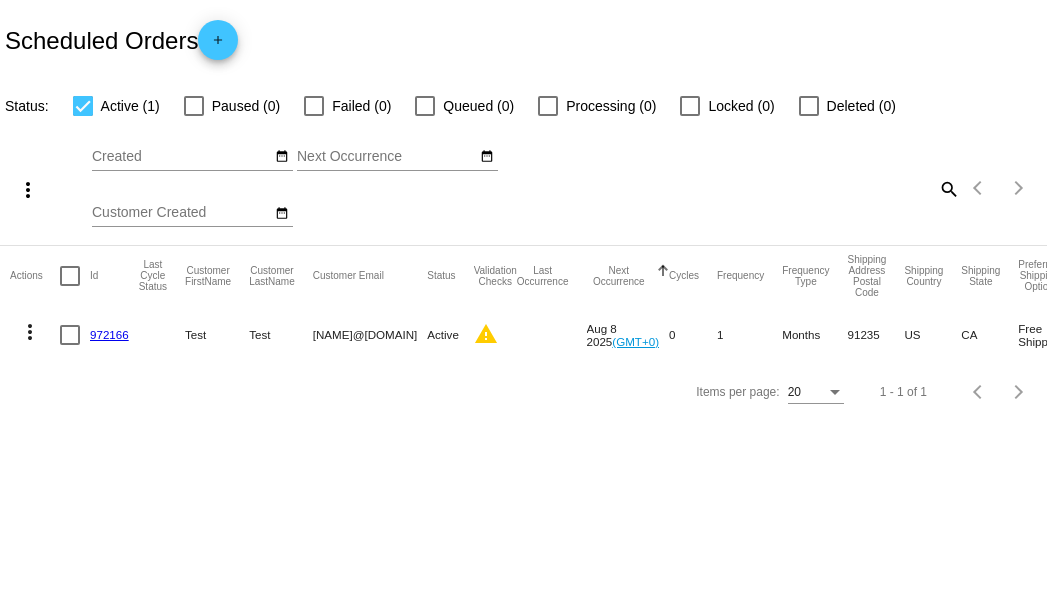 click on "972166" at bounding box center [109, 334] 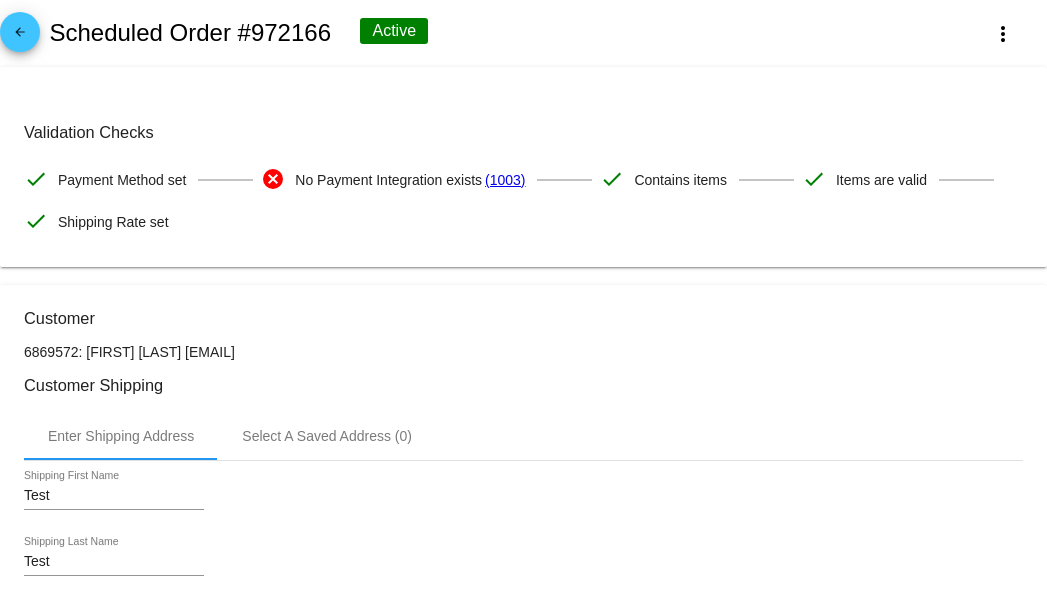 scroll, scrollTop: 0, scrollLeft: 0, axis: both 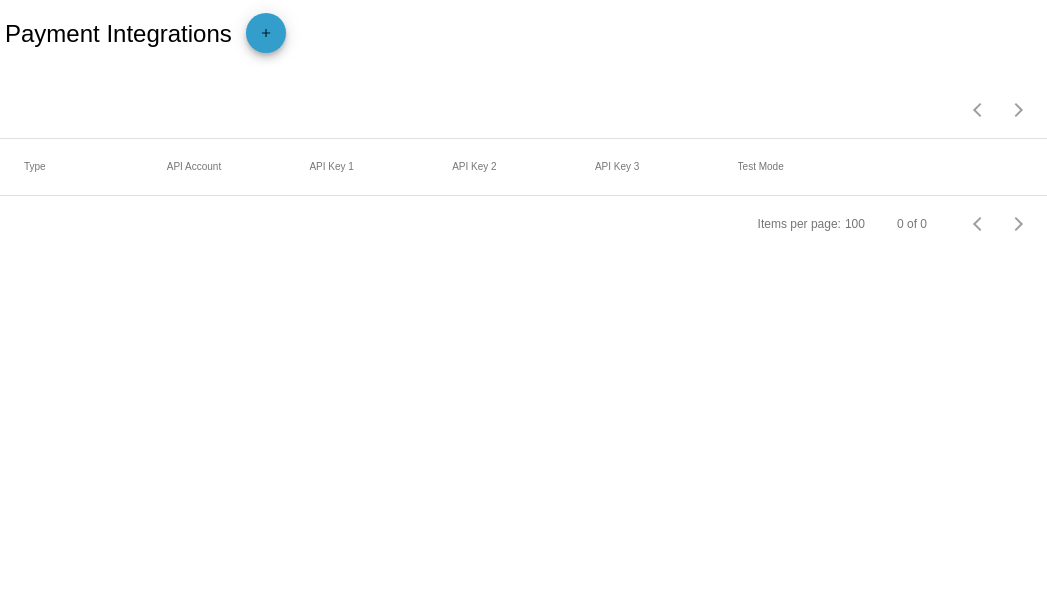 click on "add" at bounding box center [266, 37] 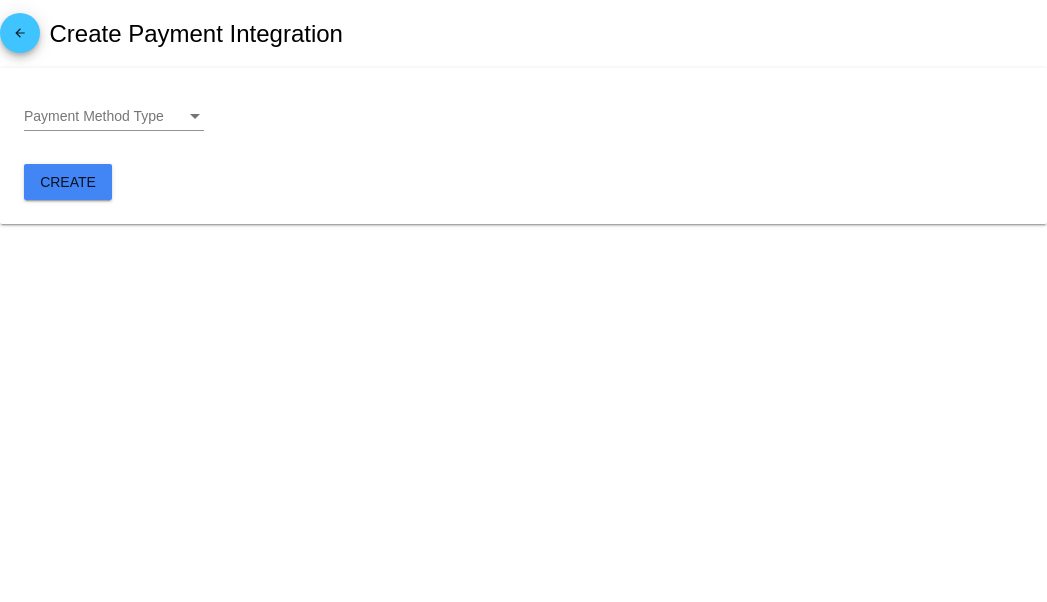 click at bounding box center [114, 130] 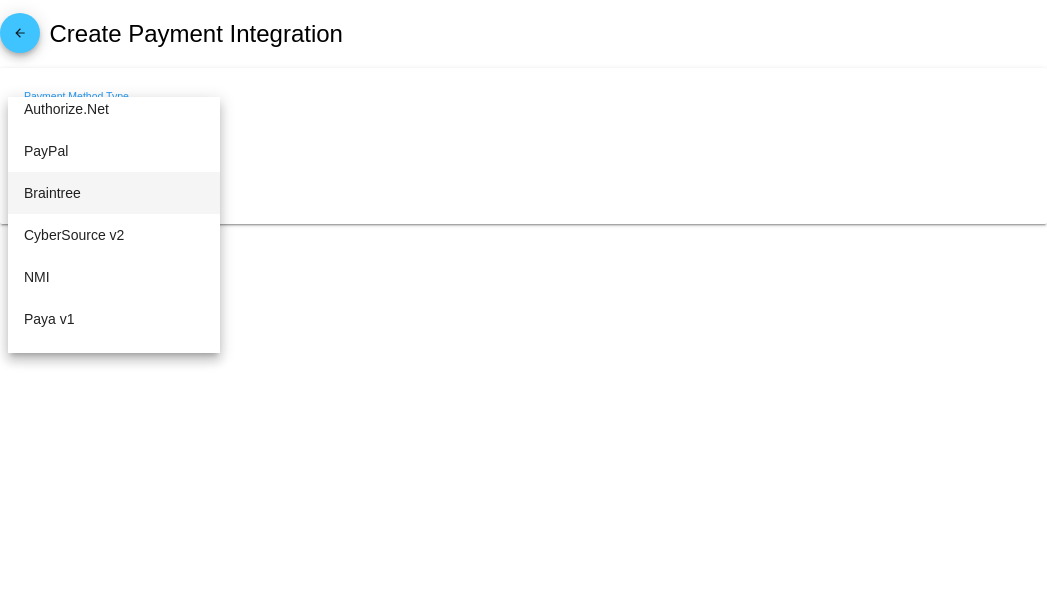 scroll, scrollTop: 0, scrollLeft: 0, axis: both 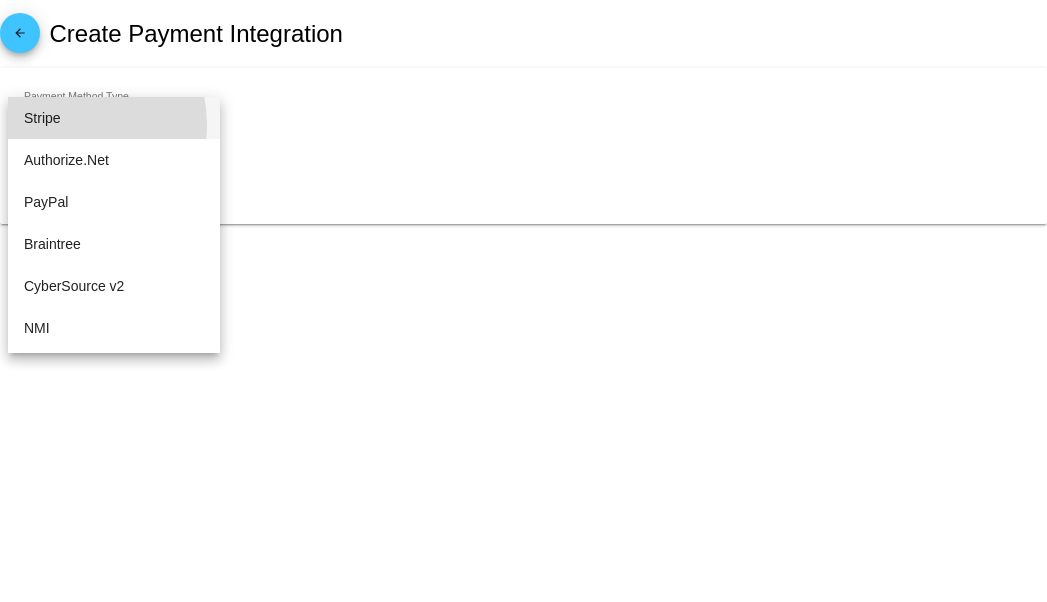 click on "Stripe" at bounding box center [114, 118] 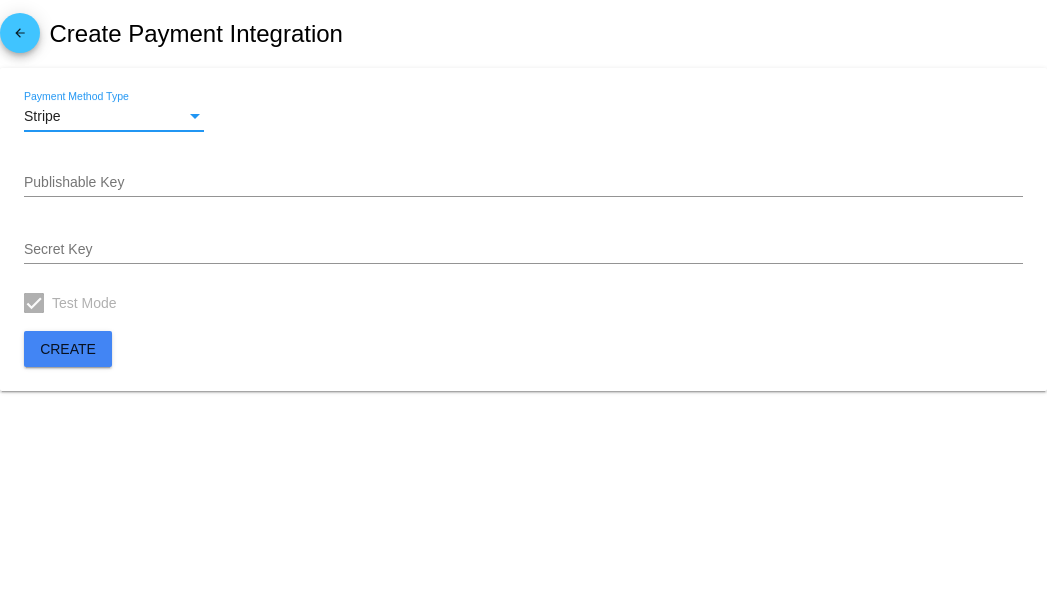 click on "Publishable Key" at bounding box center (523, 183) 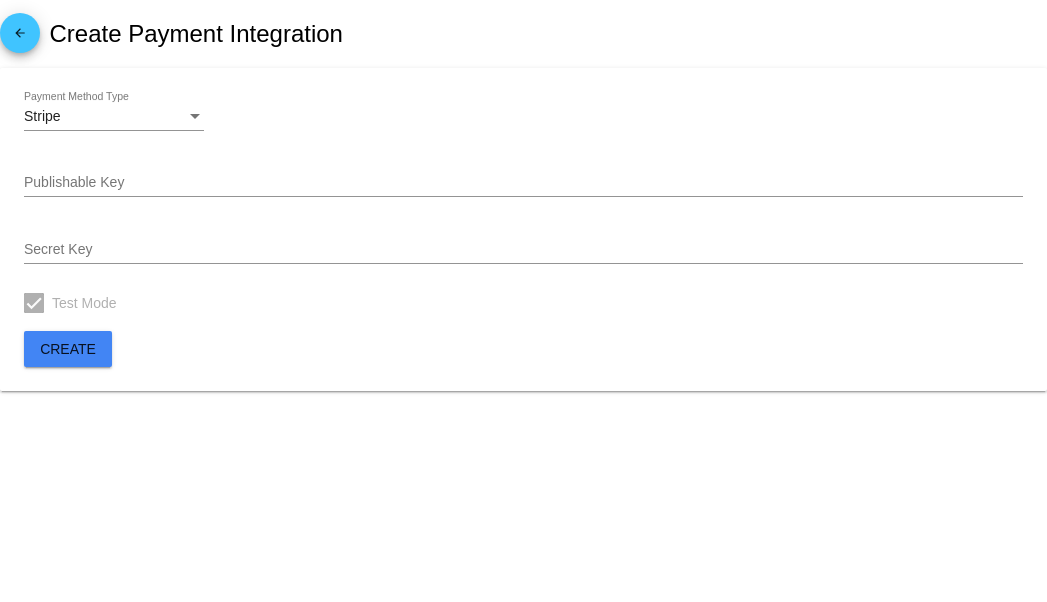 click on "Stripe
Payment Method Type
Publishable Key
Secret Key
Test Mode
Create" at bounding box center (523, 230) 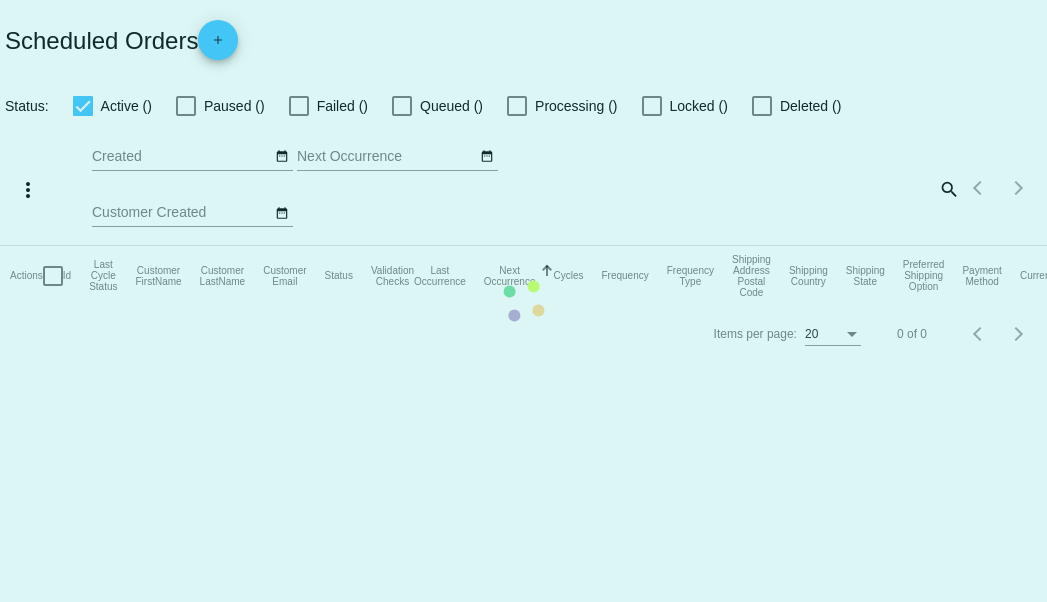 scroll, scrollTop: 0, scrollLeft: 0, axis: both 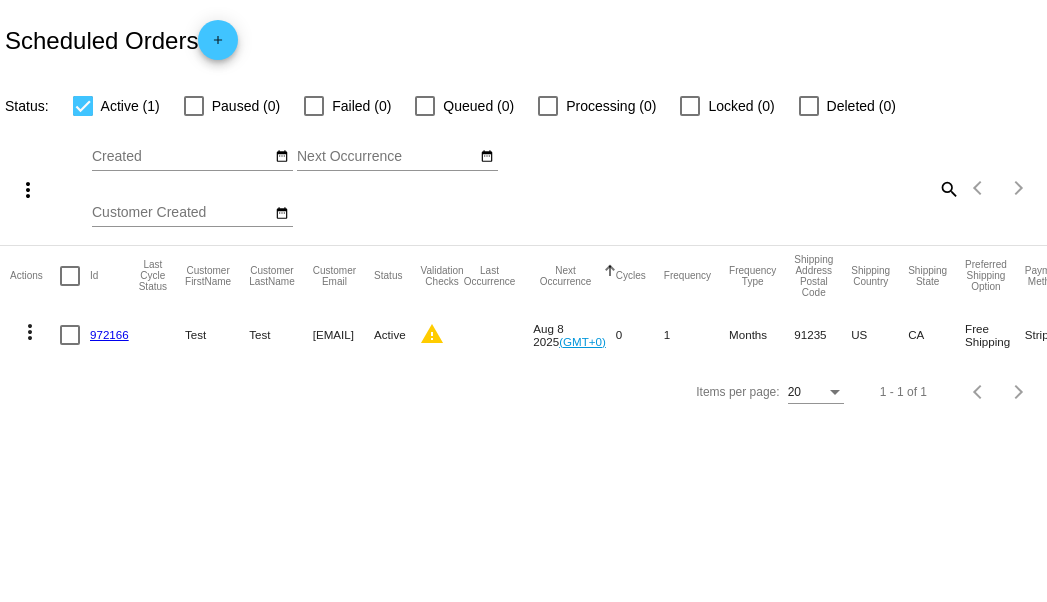 drag, startPoint x: 380, startPoint y: 334, endPoint x: 428, endPoint y: 374, distance: 62.482 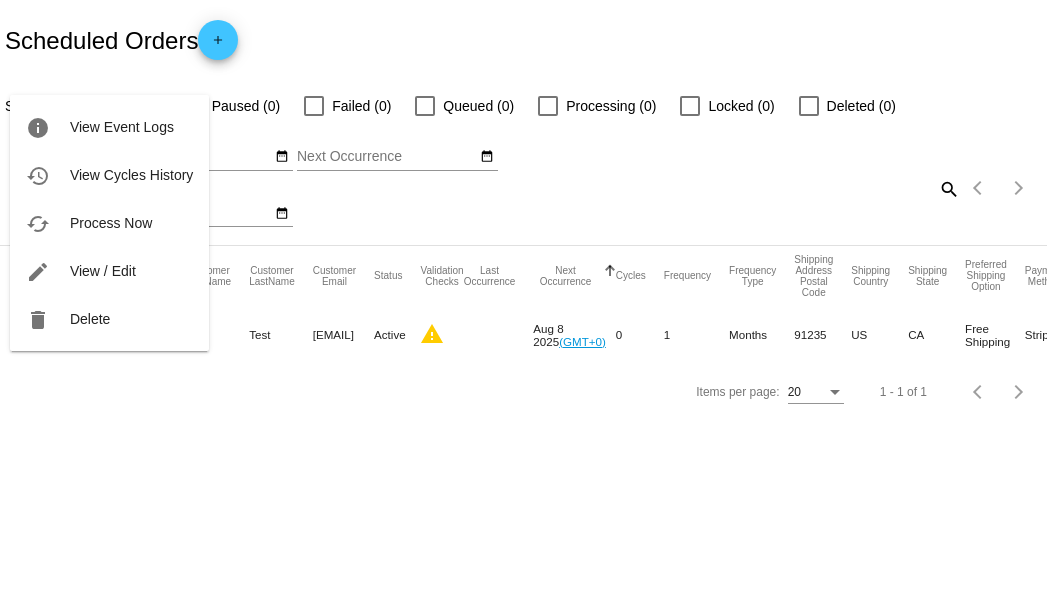click at bounding box center [523, 301] 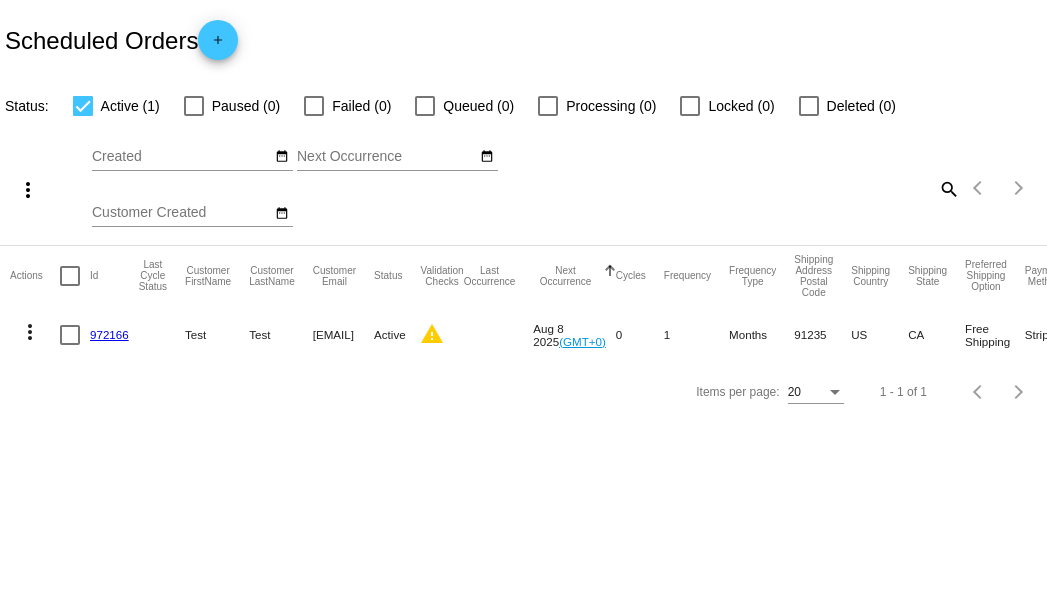 click on "972166" at bounding box center (109, 334) 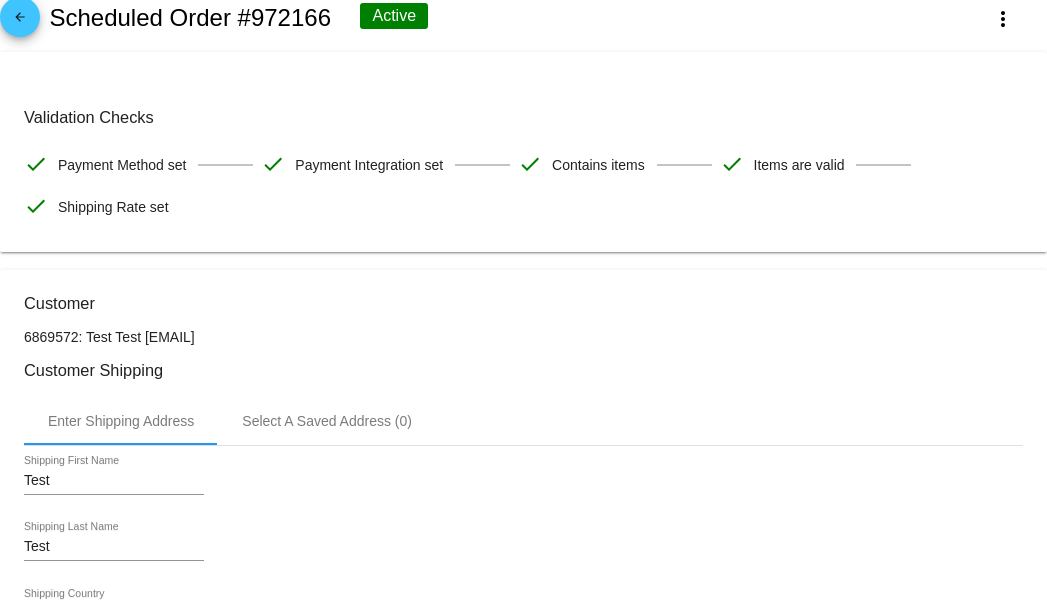 scroll, scrollTop: 0, scrollLeft: 0, axis: both 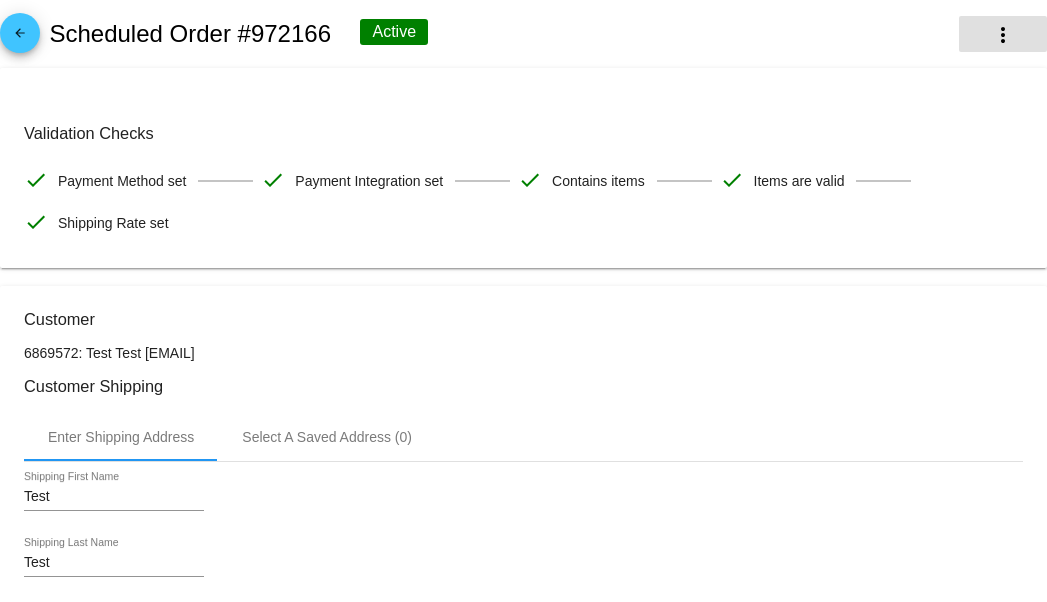 click on "more_vert" at bounding box center (1003, 34) 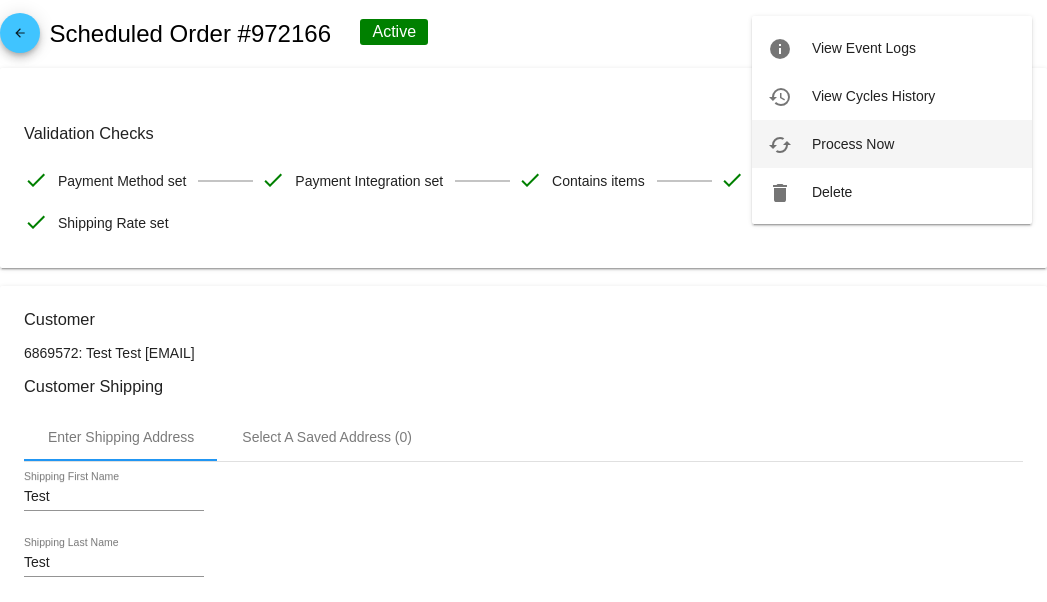 click on "Process Now" at bounding box center [864, 48] 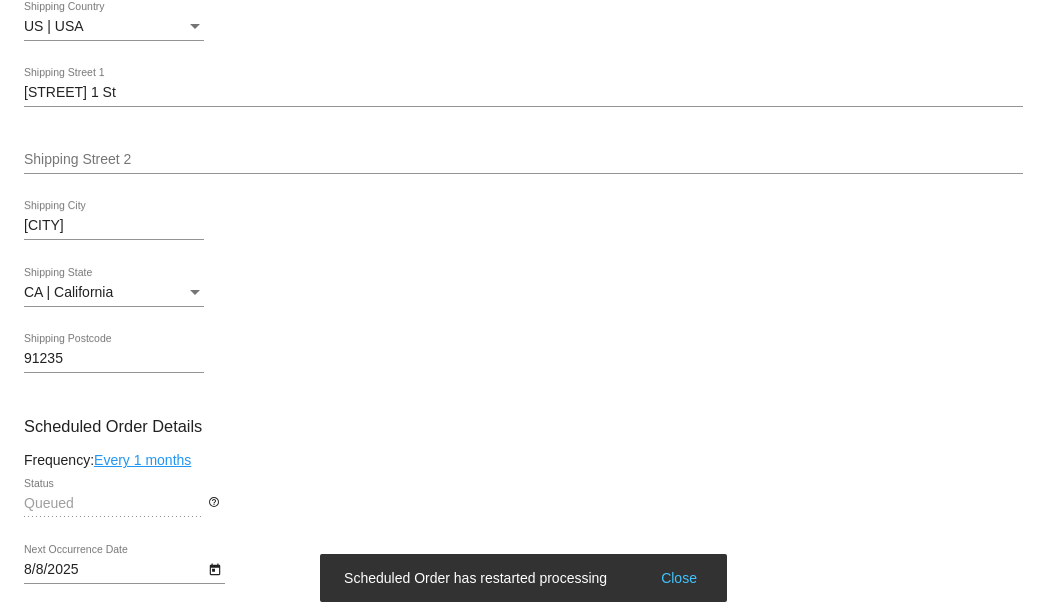 scroll, scrollTop: 1000, scrollLeft: 0, axis: vertical 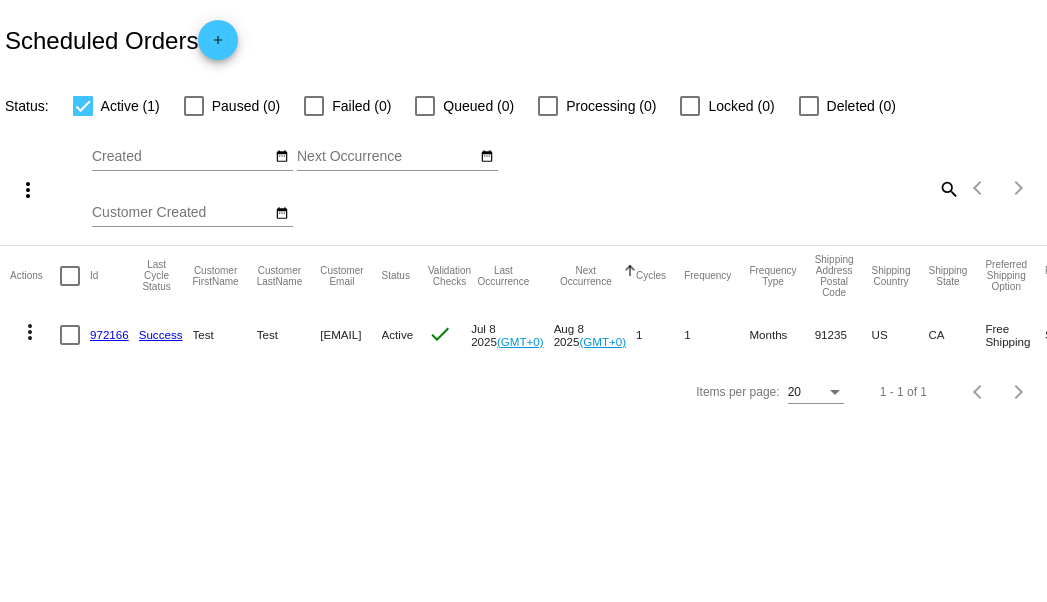 drag, startPoint x: 104, startPoint y: 339, endPoint x: 124, endPoint y: 355, distance: 25.612497 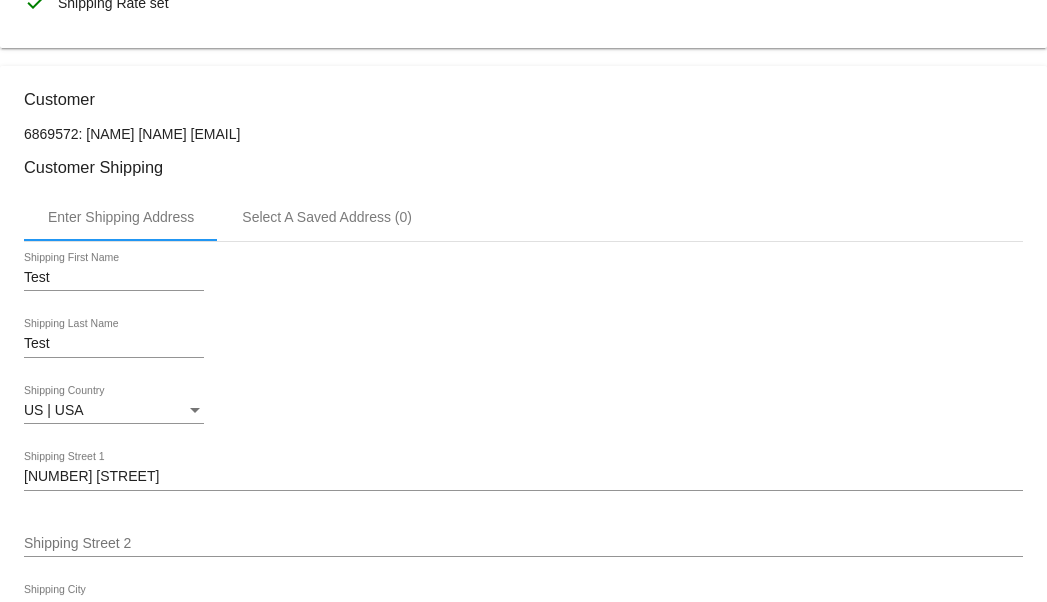 scroll, scrollTop: 0, scrollLeft: 0, axis: both 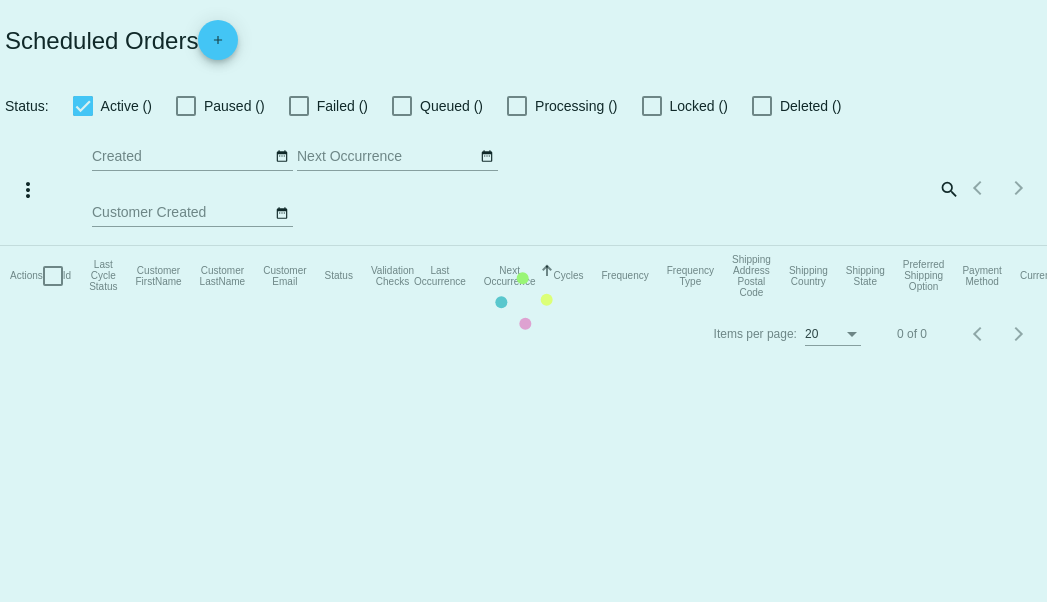 click on "Actions
Id   Last Cycle Status   Customer FirstName   Customer LastName   Customer Email   Status   Validation Checks   Last Occurrence   Next Occurrence   Sorted by NextOccurrenceUtc ascending  Cycles   Frequency   Frequency Type   Shipping Address Postal Code
Shipping Country
Shipping State
Preferred Shipping Option
Payment Method   Currency   Total Product Quantity   Scheduled Order Subtotal
Scheduled Order LTV" at bounding box center [523, 276] 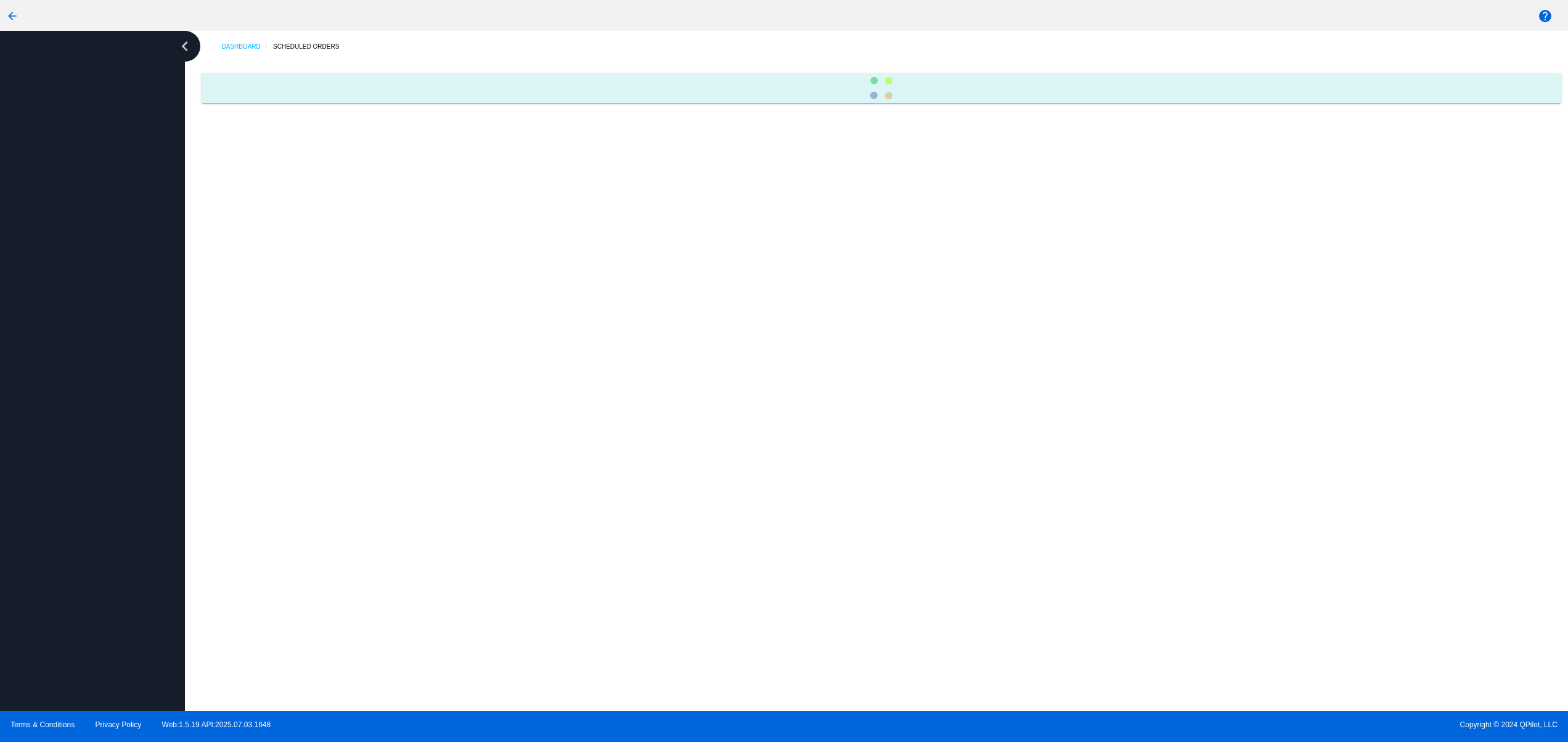 scroll, scrollTop: 0, scrollLeft: 0, axis: both 